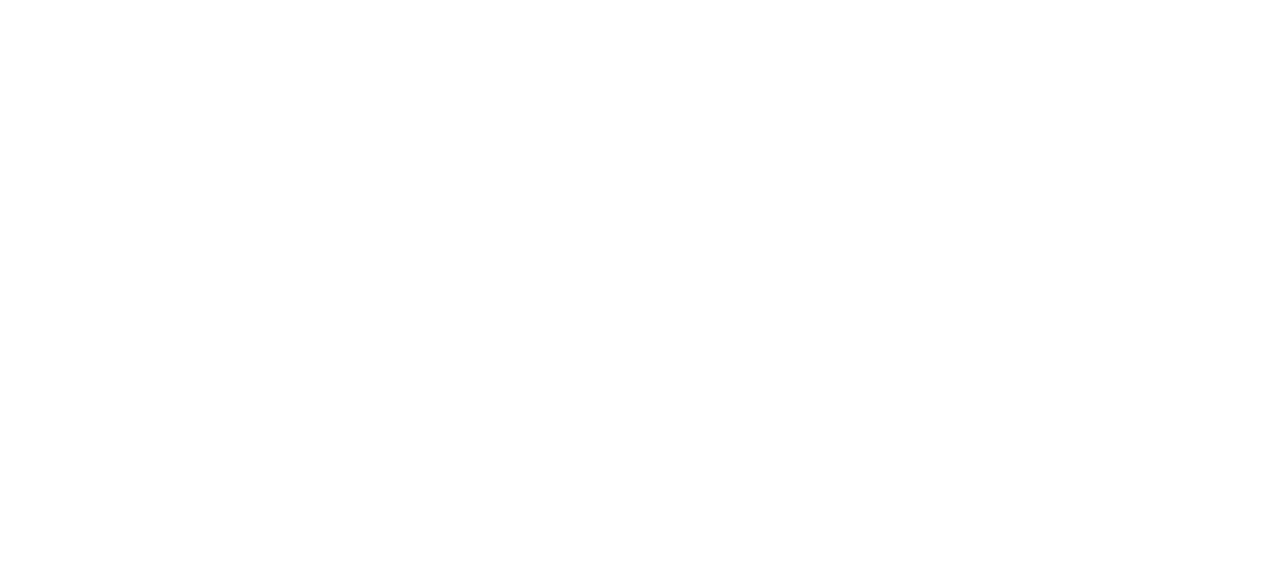 scroll, scrollTop: 0, scrollLeft: 0, axis: both 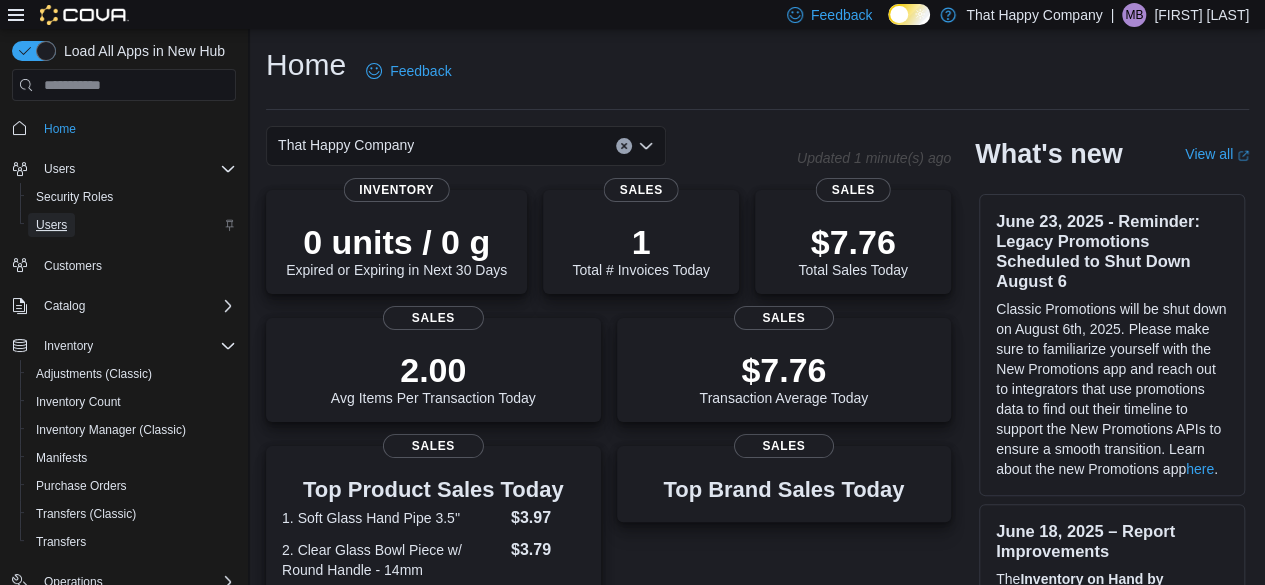 click on "Users" at bounding box center (51, 225) 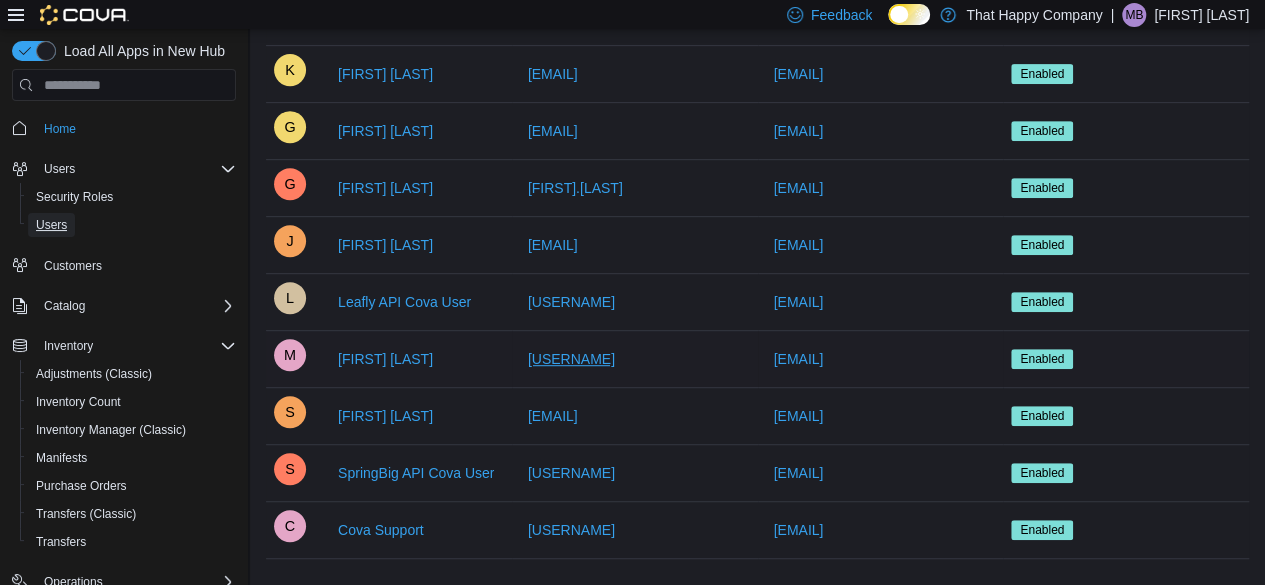 scroll, scrollTop: 397, scrollLeft: 0, axis: vertical 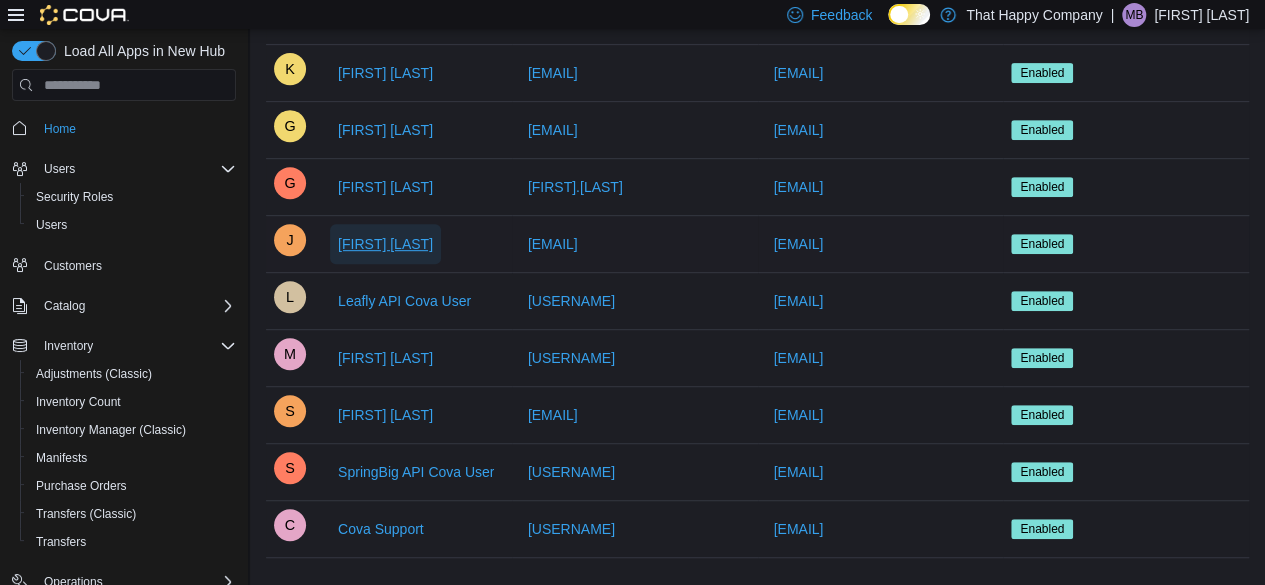 click on "[FIRST] [LAST]" at bounding box center (385, 244) 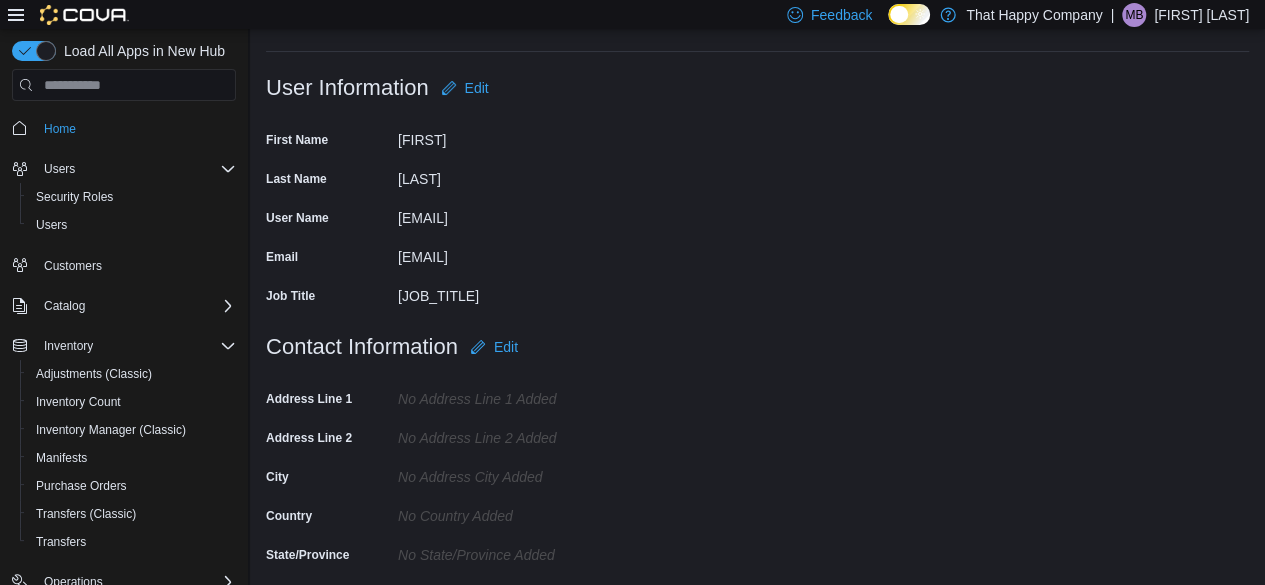 scroll, scrollTop: 0, scrollLeft: 0, axis: both 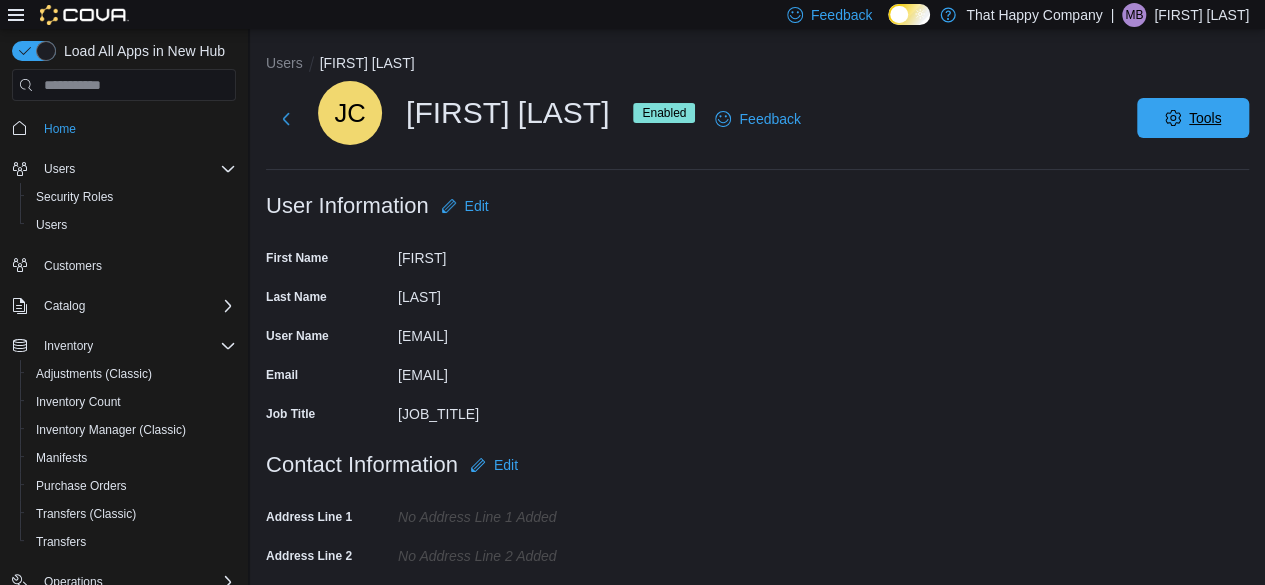 click on "Tools" at bounding box center [1193, 118] 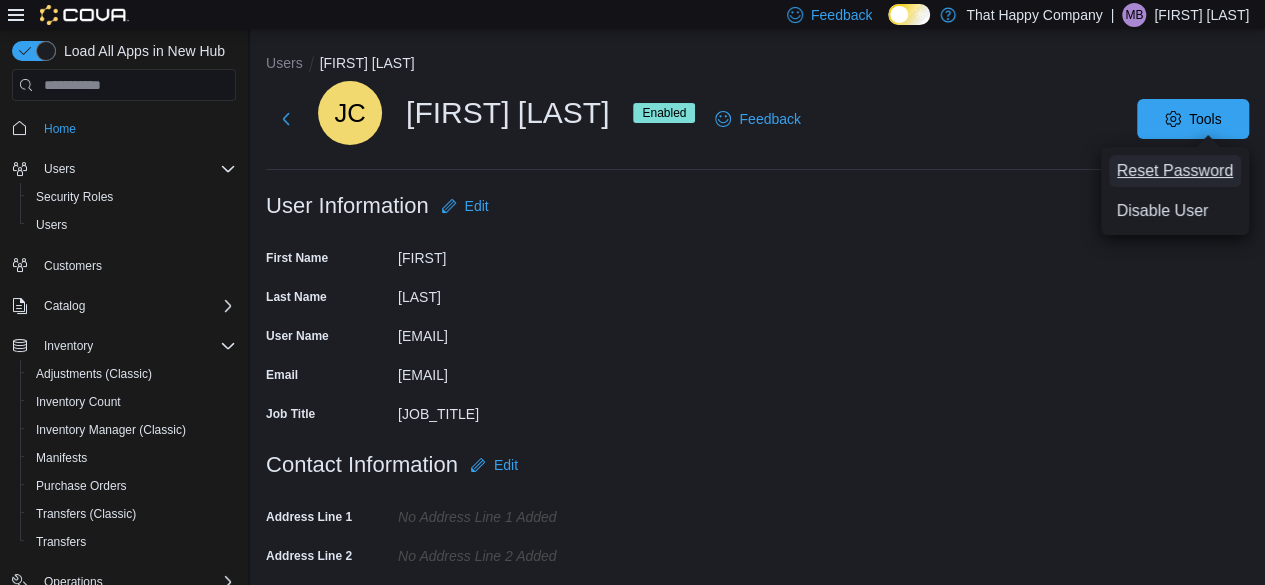 click on "Reset Password" at bounding box center (1175, 171) 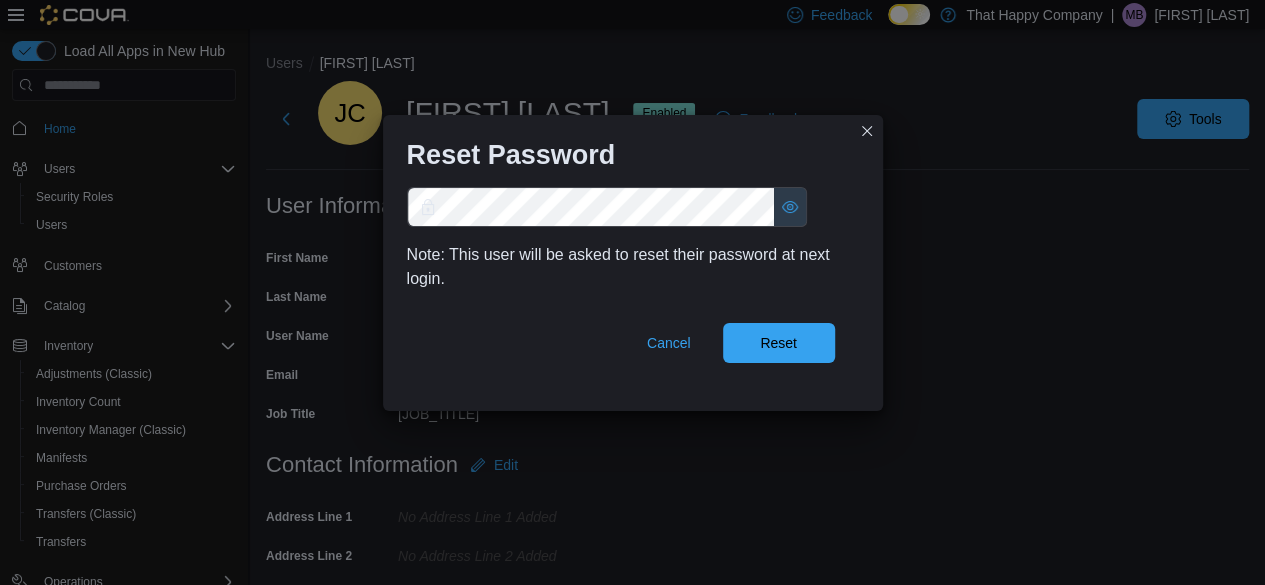 click at bounding box center [790, 207] 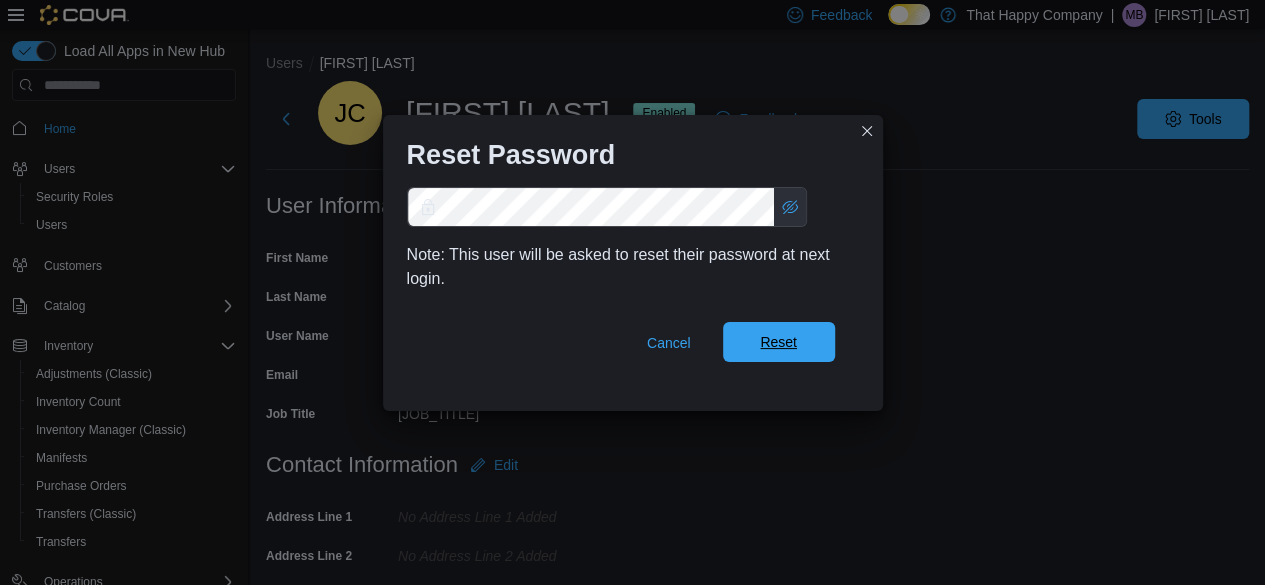 click on "Reset" at bounding box center (779, 342) 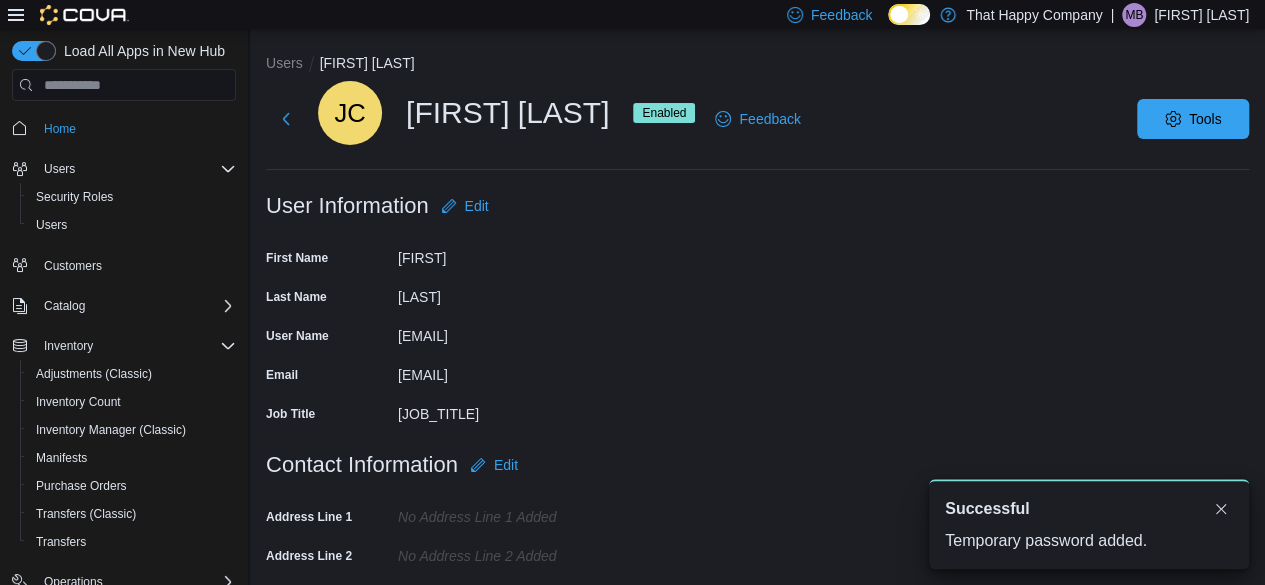 scroll, scrollTop: 0, scrollLeft: 0, axis: both 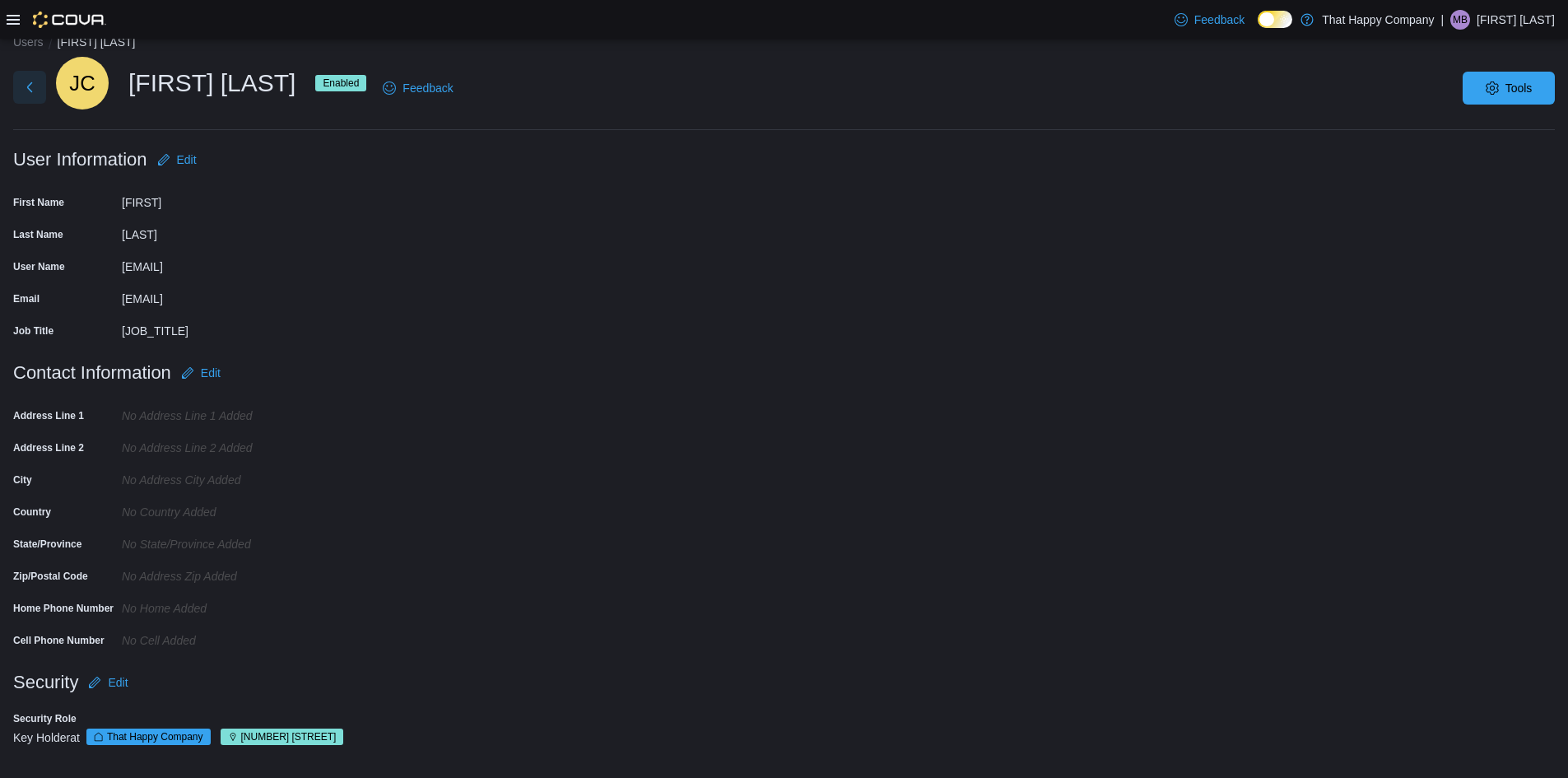click at bounding box center [30, 87] 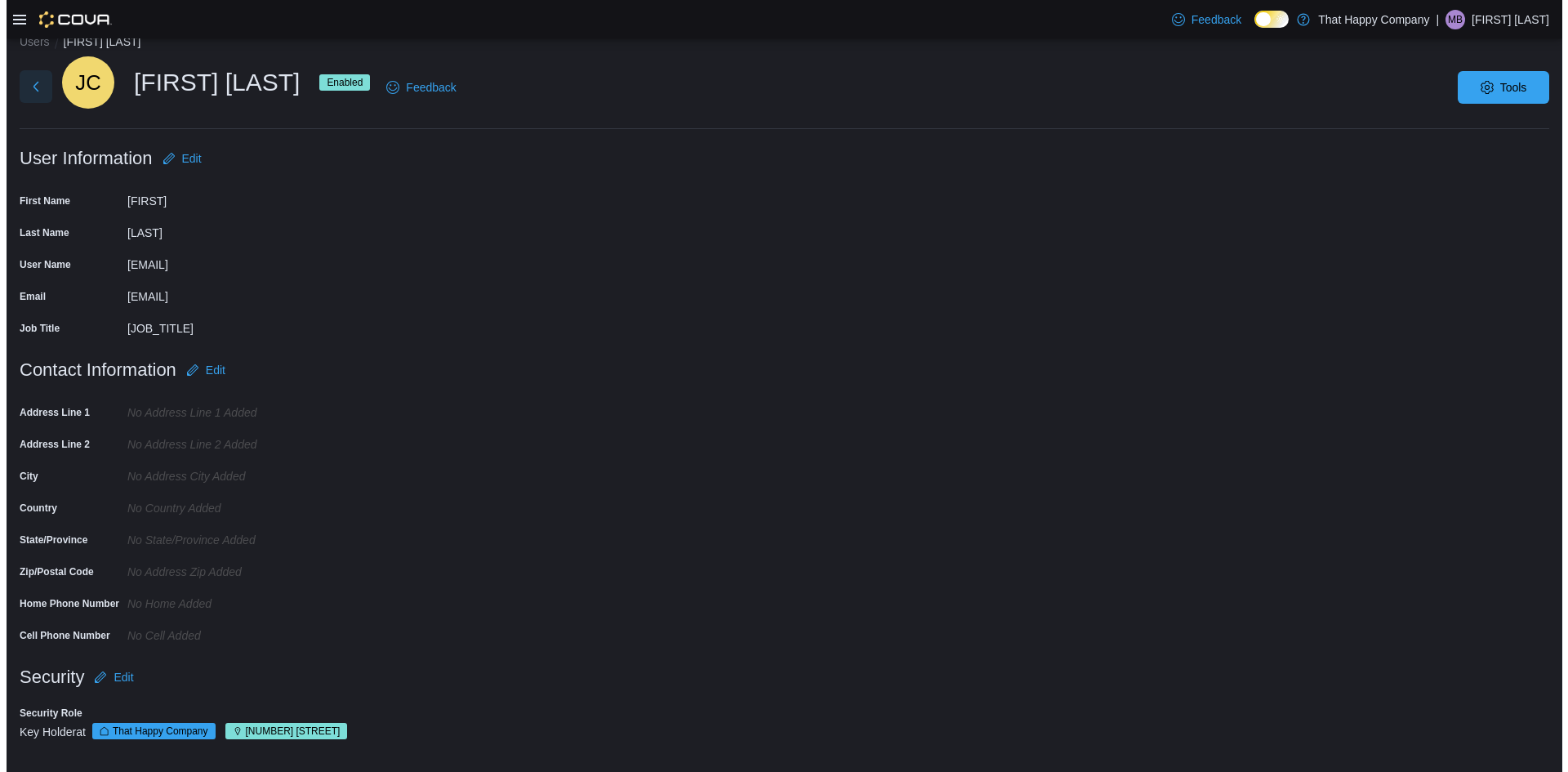 scroll, scrollTop: 0, scrollLeft: 0, axis: both 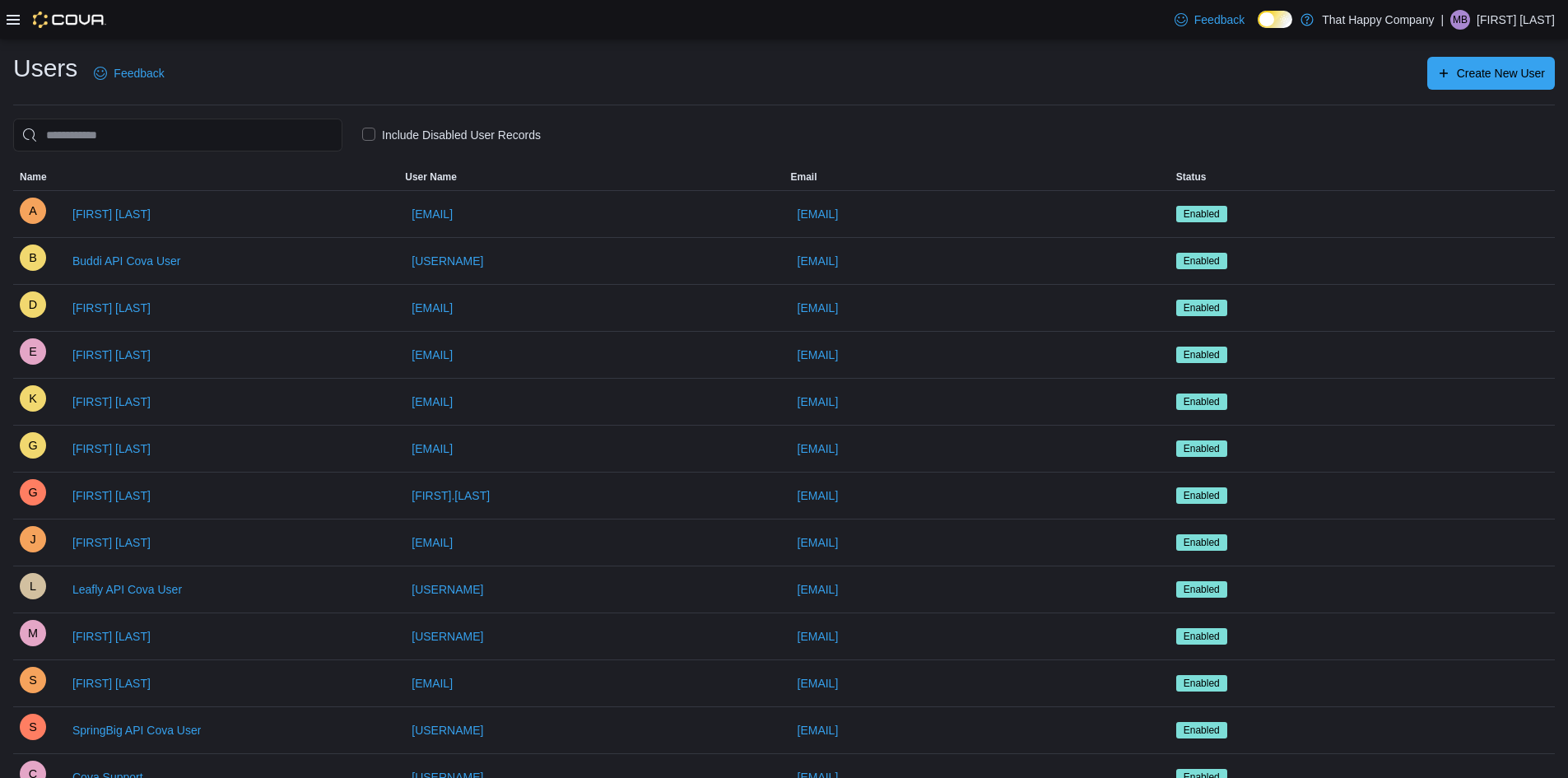 click 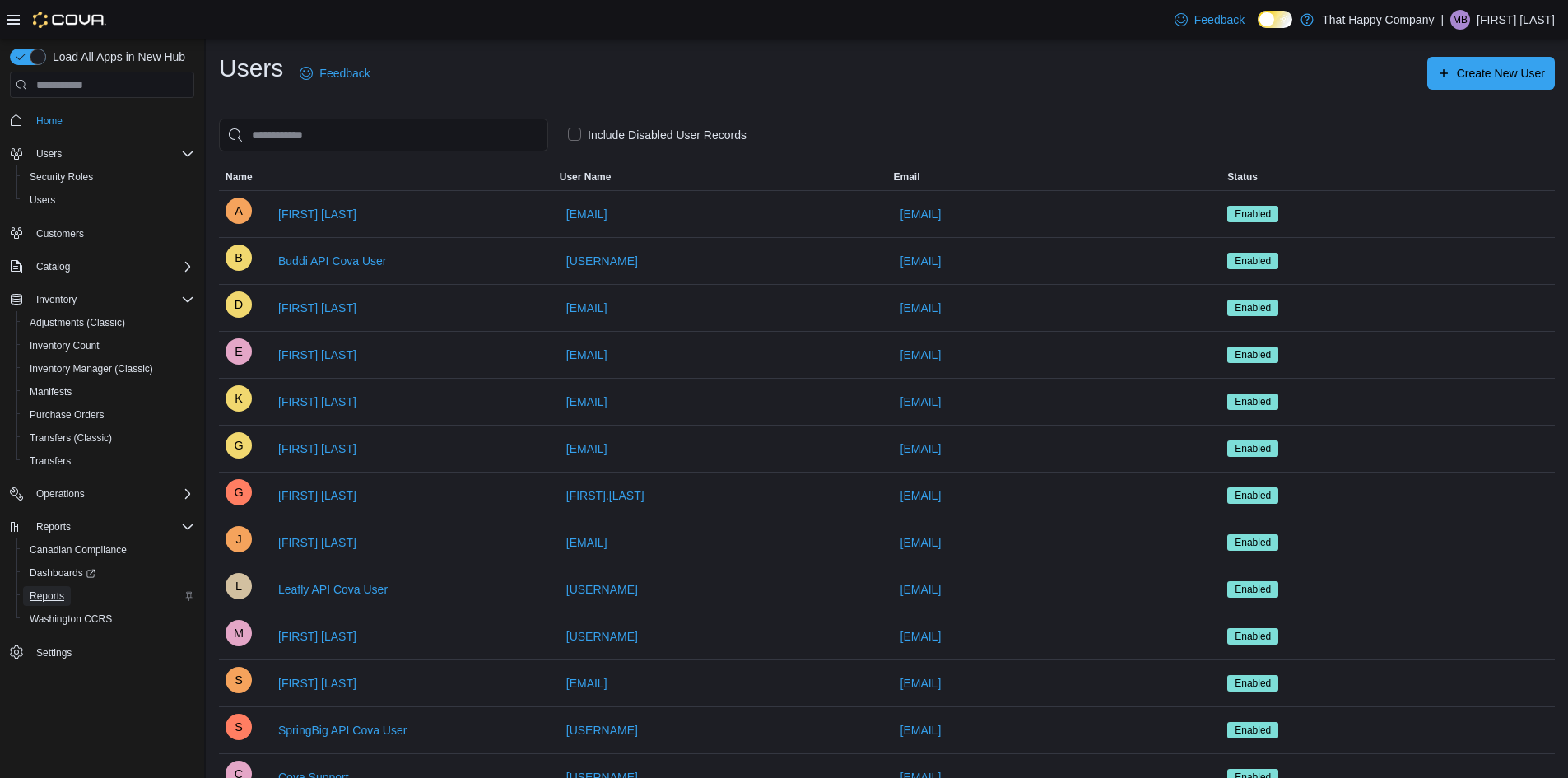 click on "Reports" at bounding box center (47, 596) 